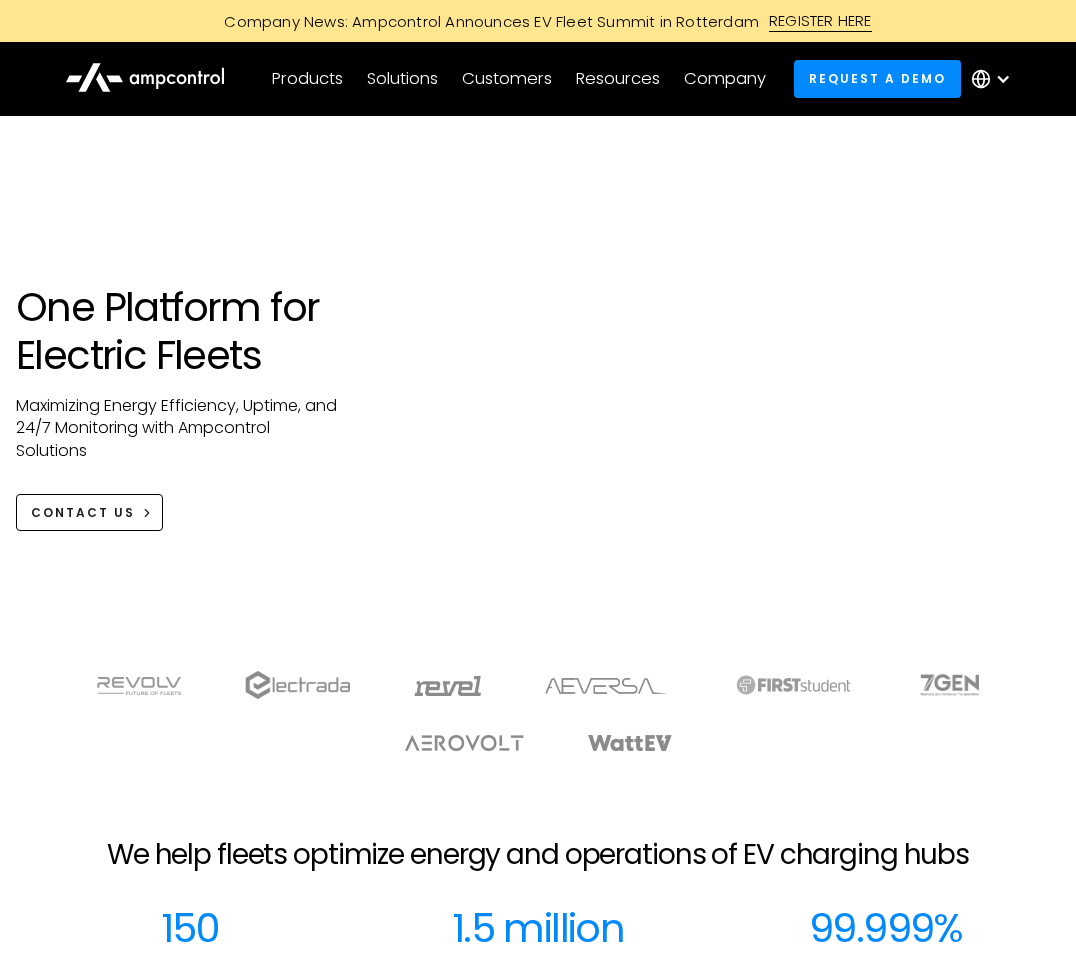 scroll, scrollTop: 0, scrollLeft: 0, axis: both 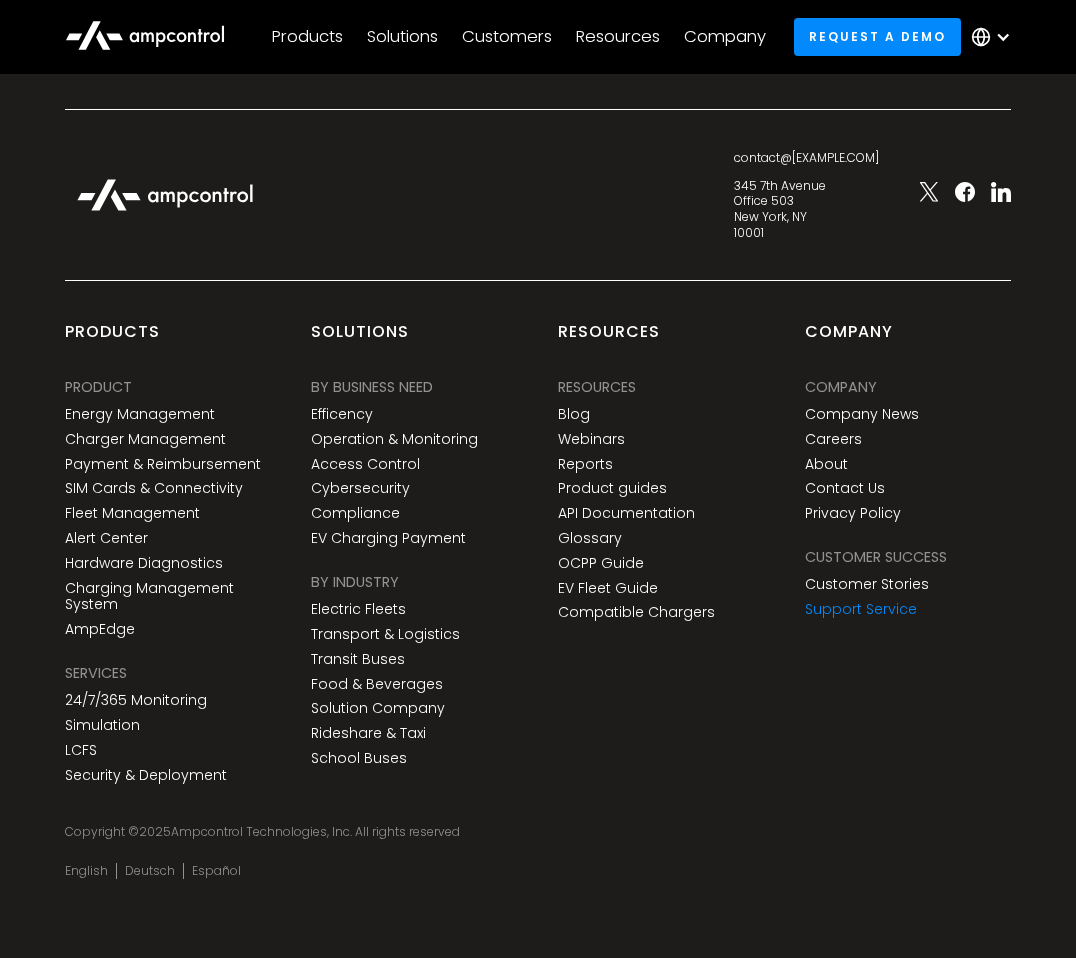 click on "Support Service" at bounding box center [861, 609] 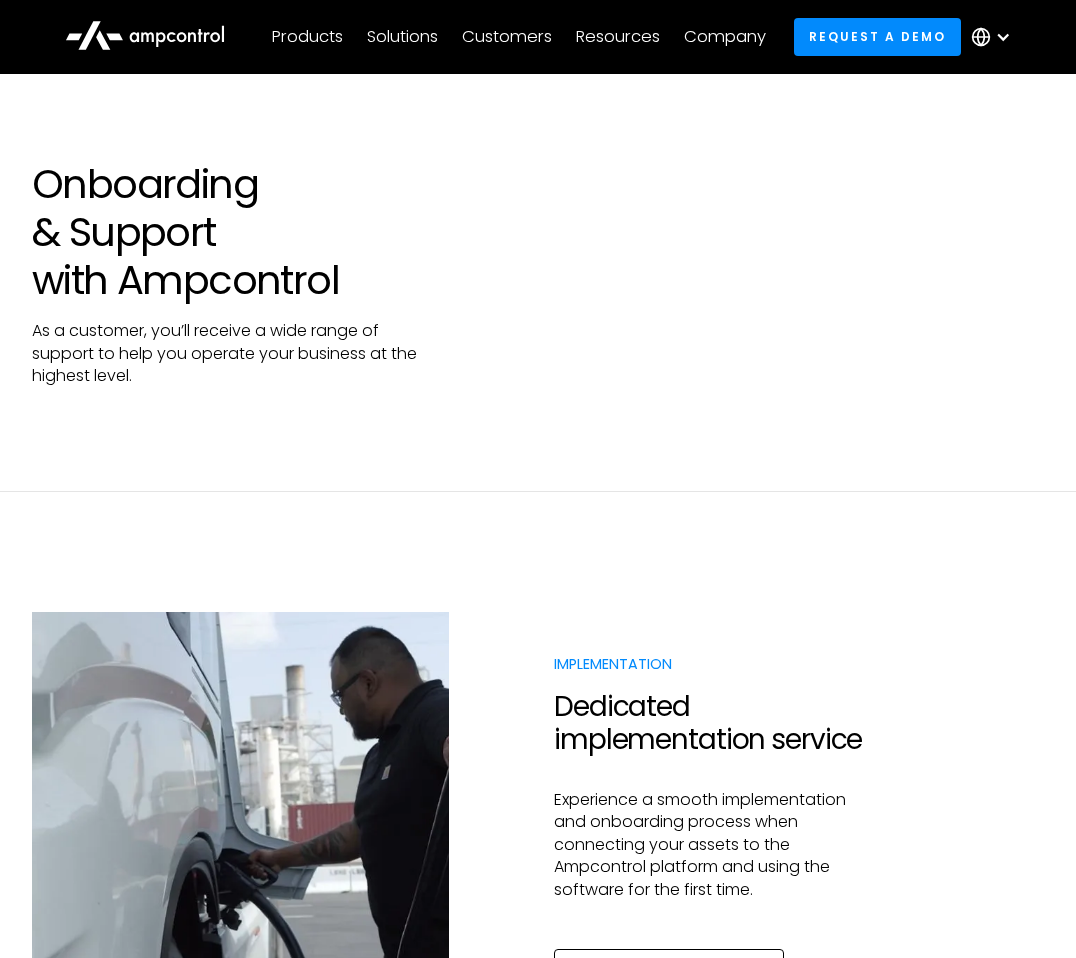 scroll, scrollTop: 0, scrollLeft: 0, axis: both 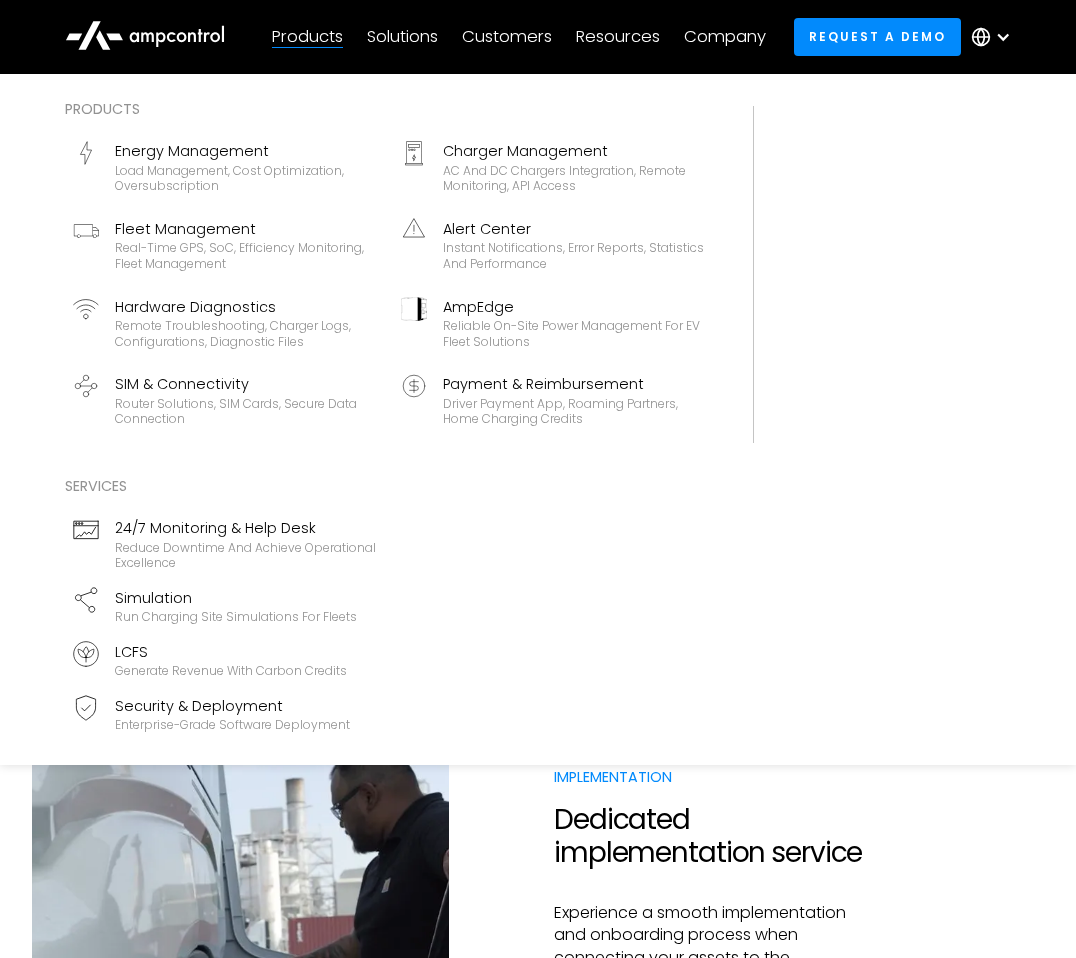 click on "Products" at bounding box center (307, 37) 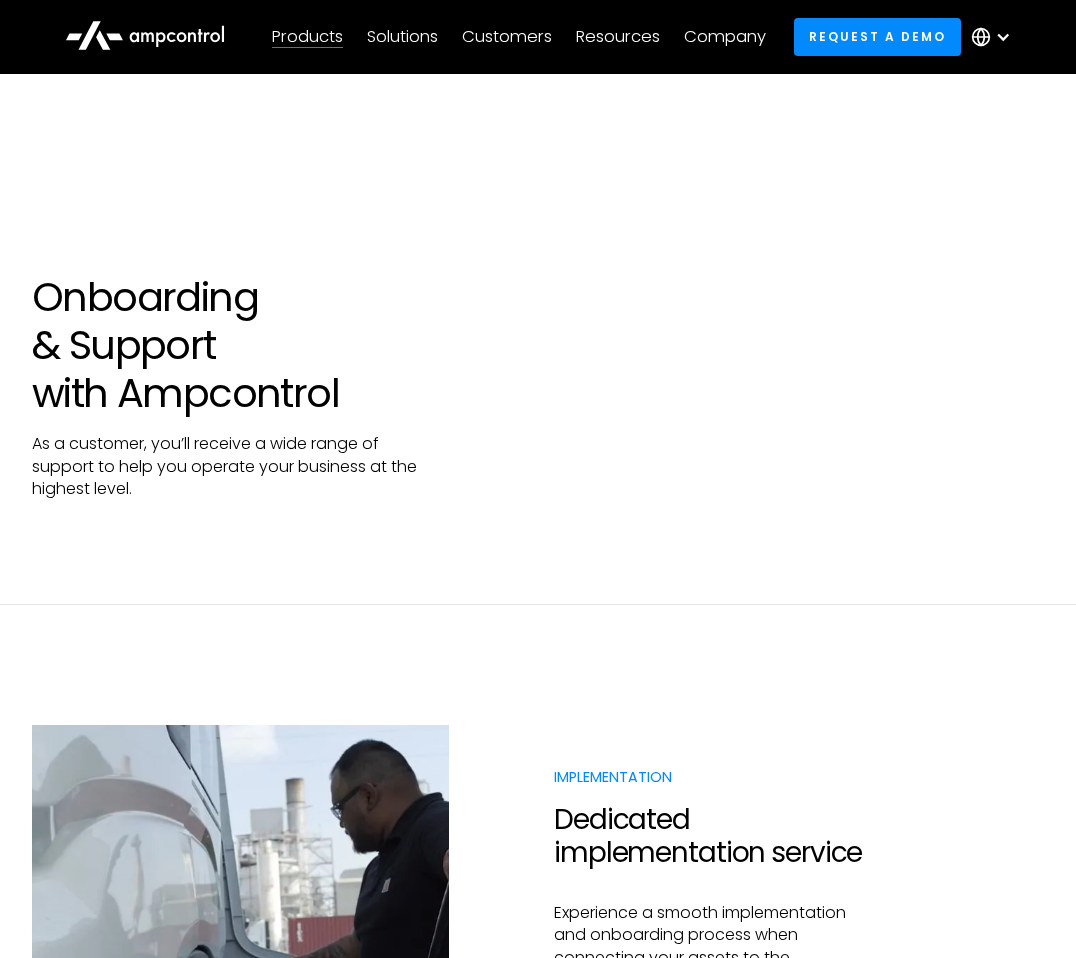 click on "Products" at bounding box center (307, 37) 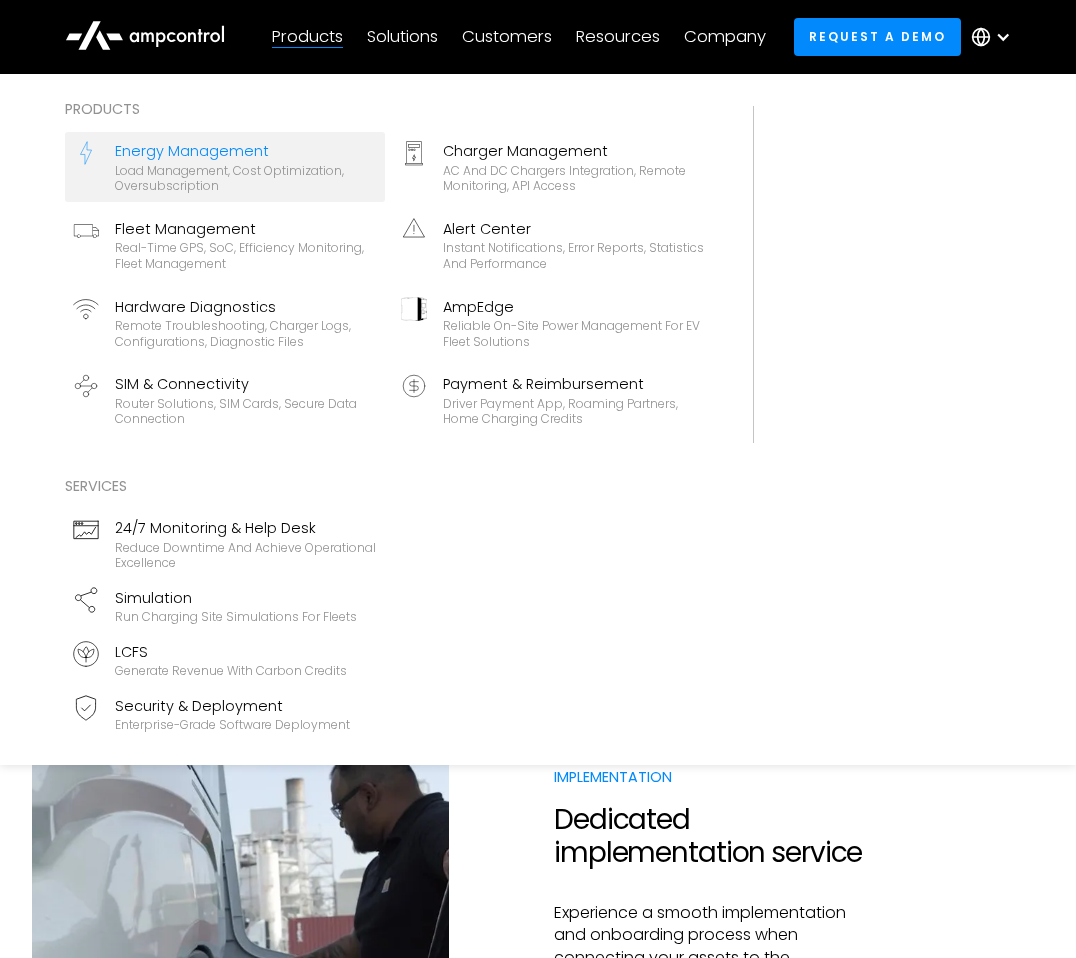 click on "Energy Management" at bounding box center [246, 151] 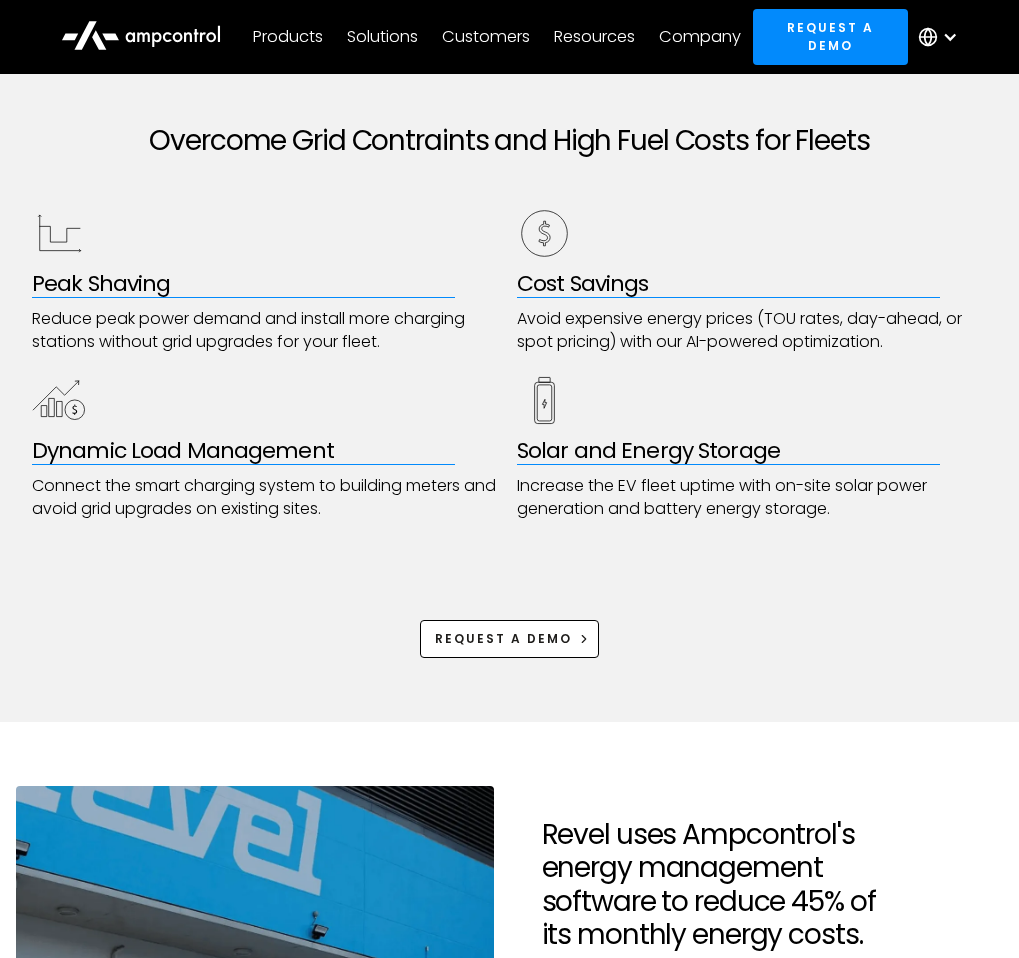 scroll, scrollTop: 898, scrollLeft: 0, axis: vertical 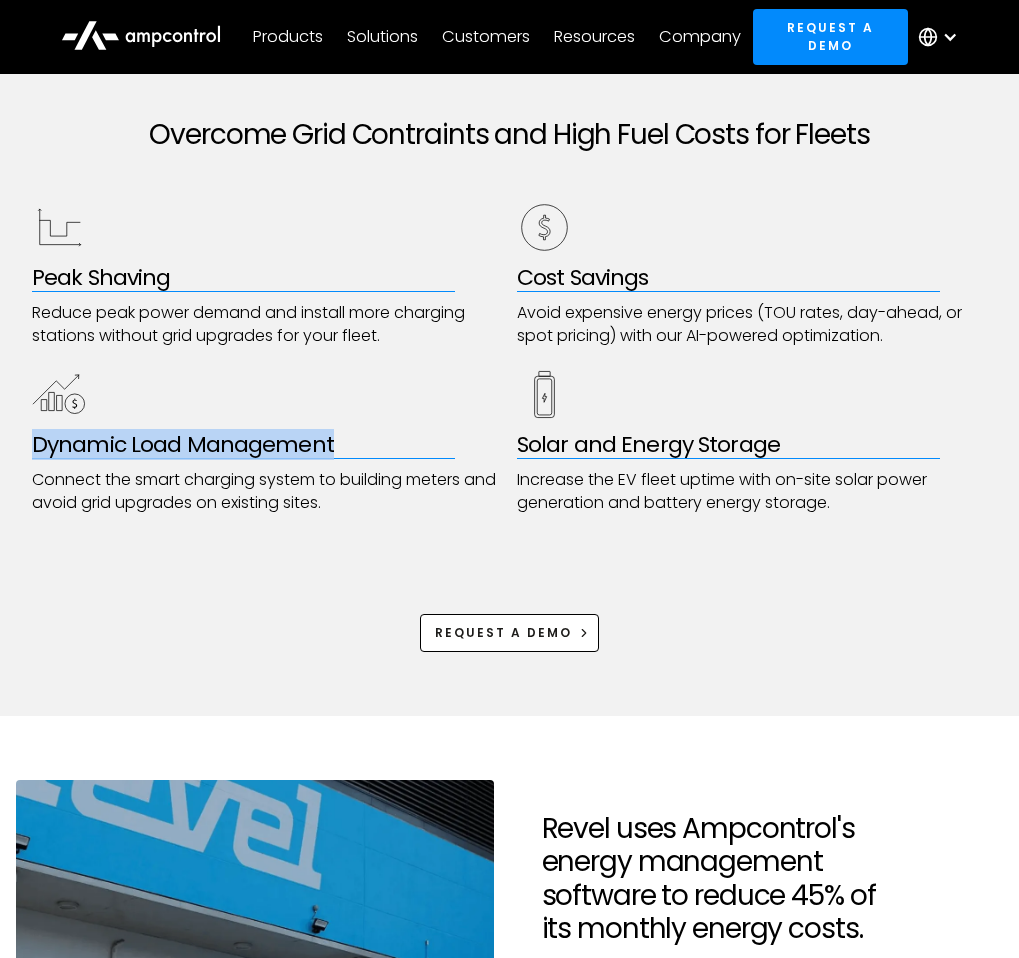 drag, startPoint x: 332, startPoint y: 447, endPoint x: 31, endPoint y: 446, distance: 301.00165 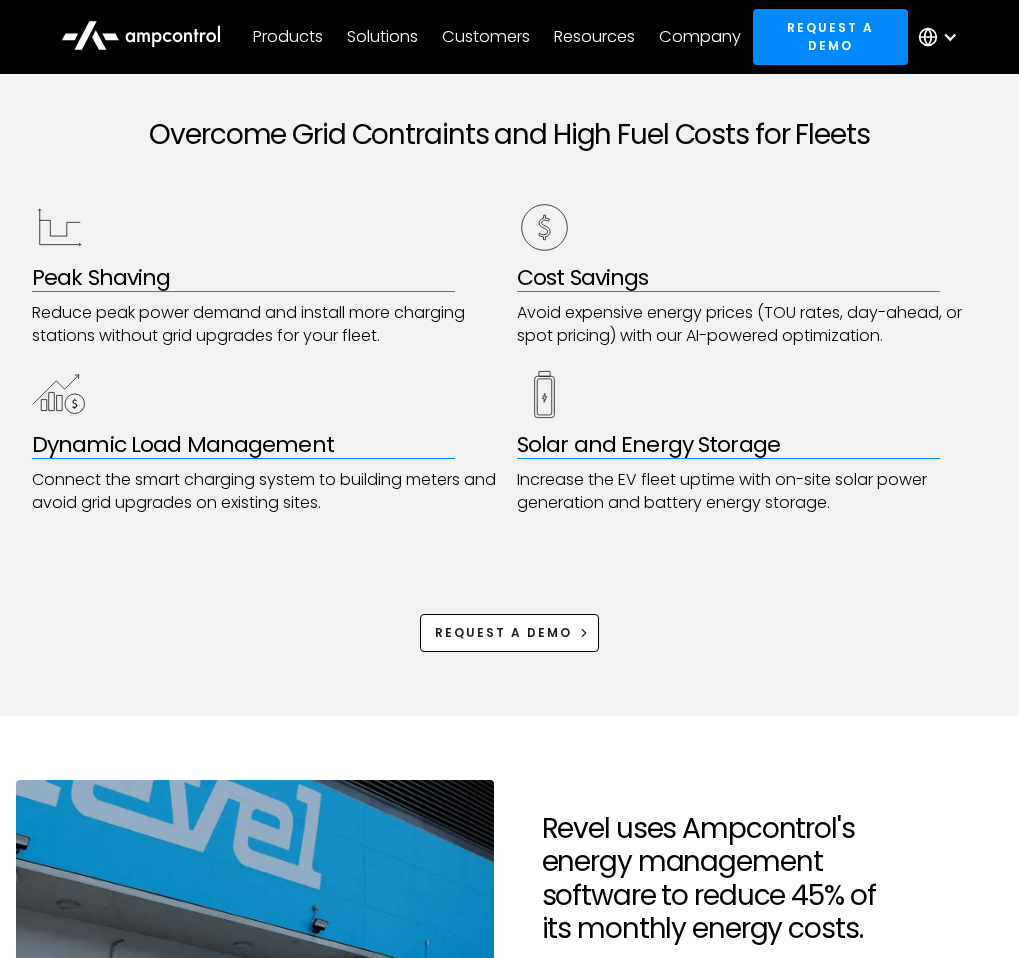 click on "Solar and Energy Storage Increase the EV fleet uptime with on-site solar power generation and battery energy storage." at bounding box center (752, 440) 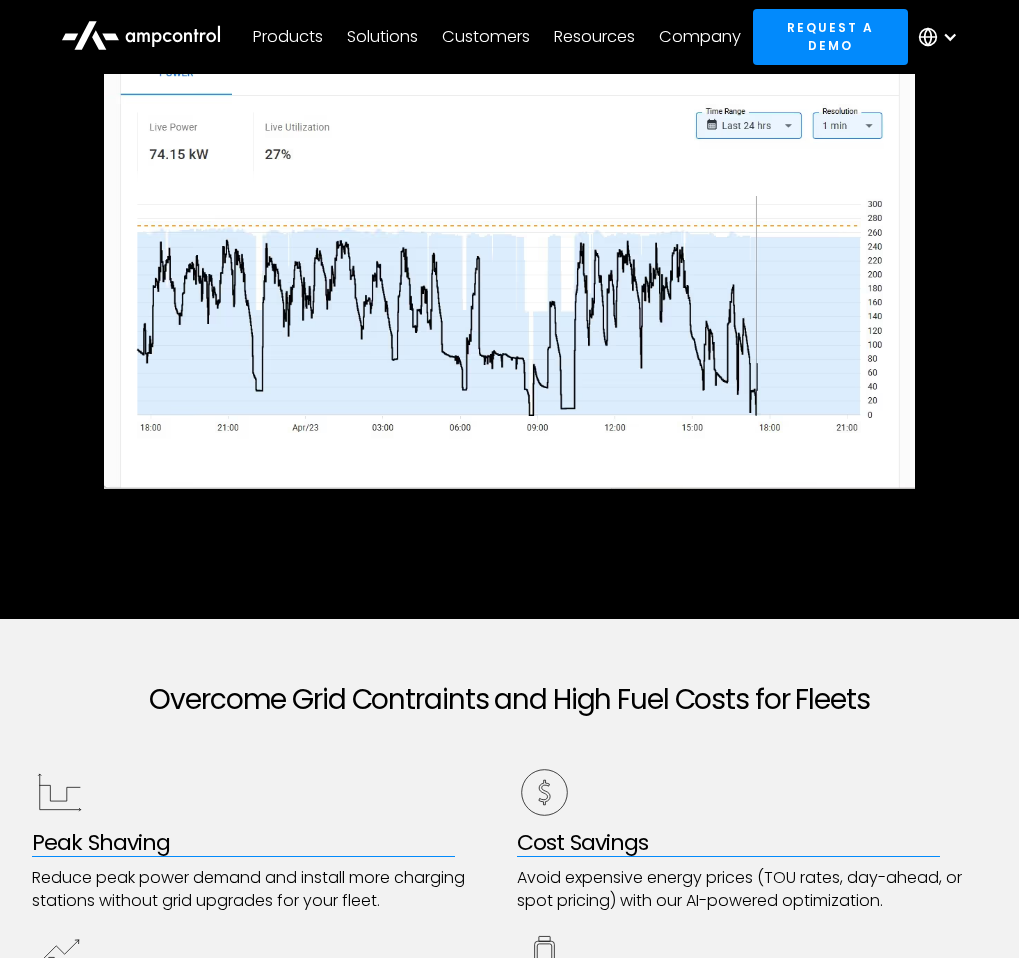 scroll, scrollTop: 0, scrollLeft: 0, axis: both 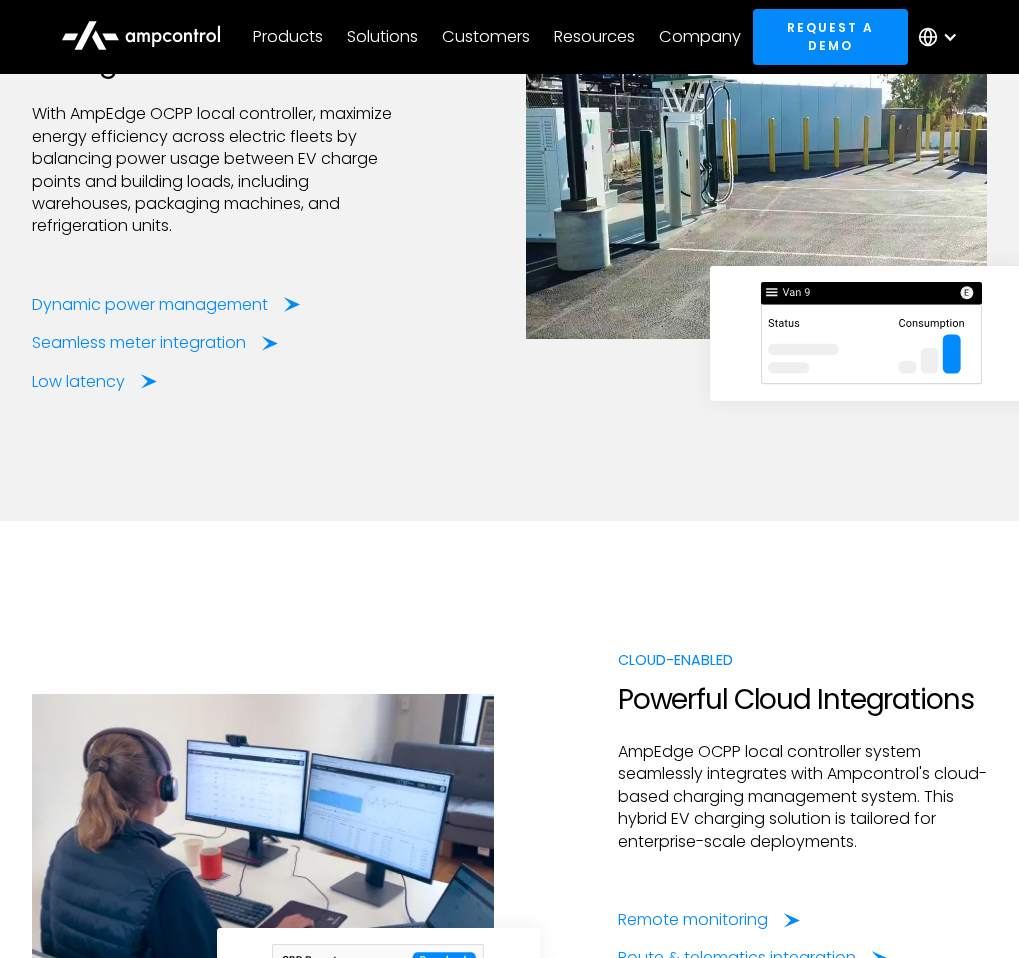 click on "Dynamic Load Management Charge Vehicles During Off-Peak Times With AmpEdge OCPP local controller, maximize energy efficiency across electric fleets by balancing power usage between EV charge points and building loads, including warehouses, packaging machines, and refrigeration units.
Dynamic power management
Seamless meter integration
Low latency" at bounding box center (509, 185) 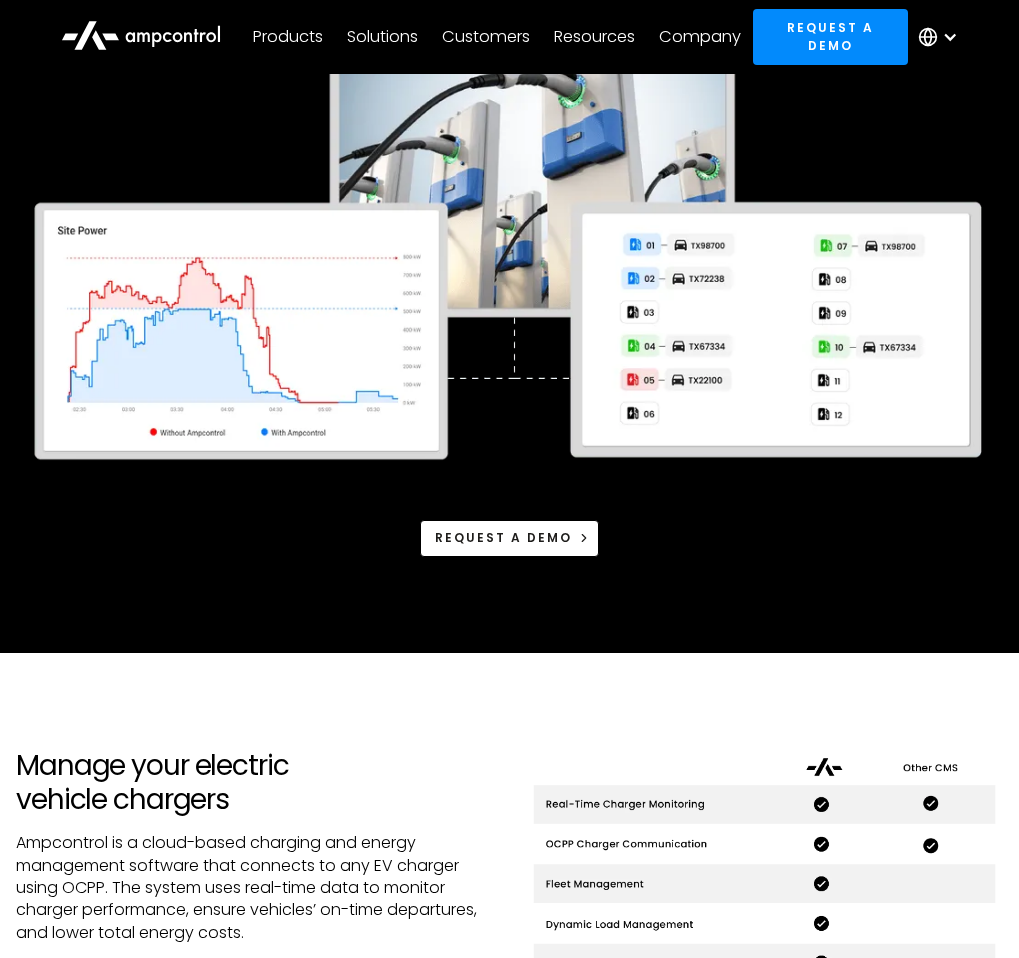scroll, scrollTop: 0, scrollLeft: 0, axis: both 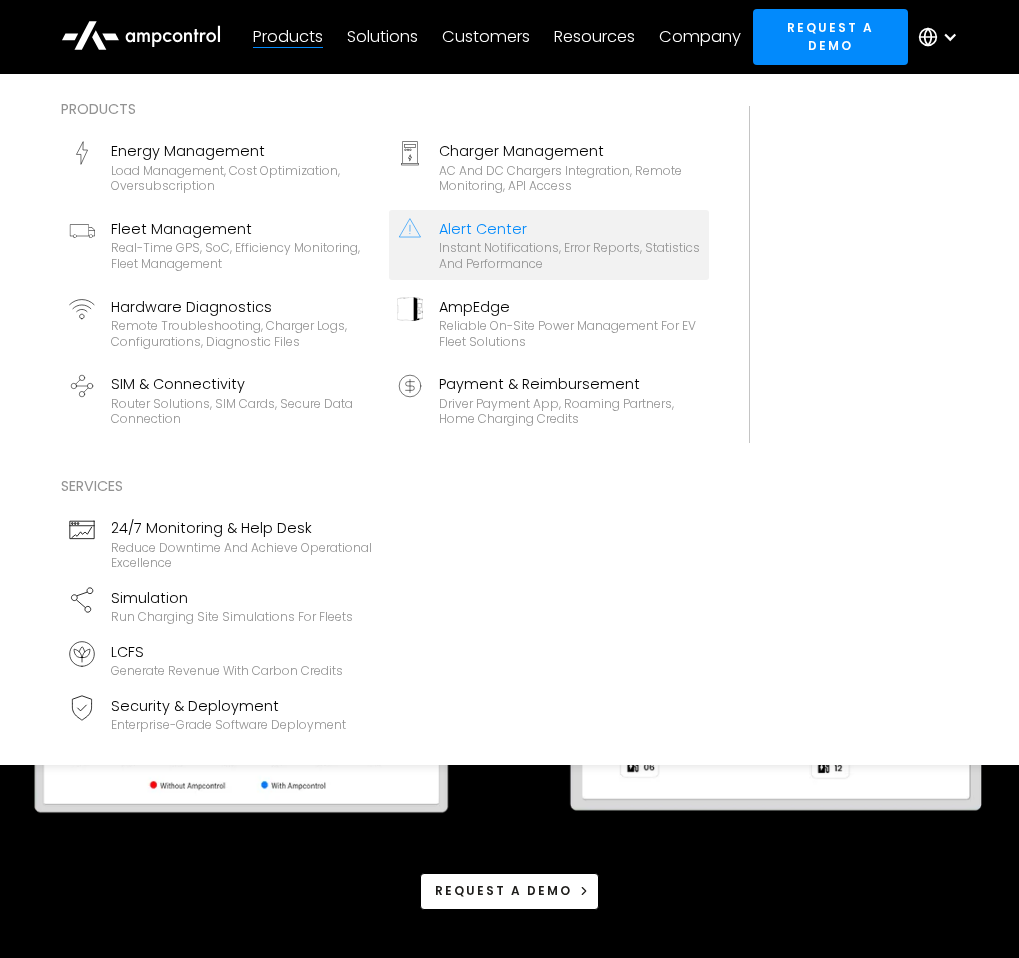 click on "Alert Center" at bounding box center (570, 229) 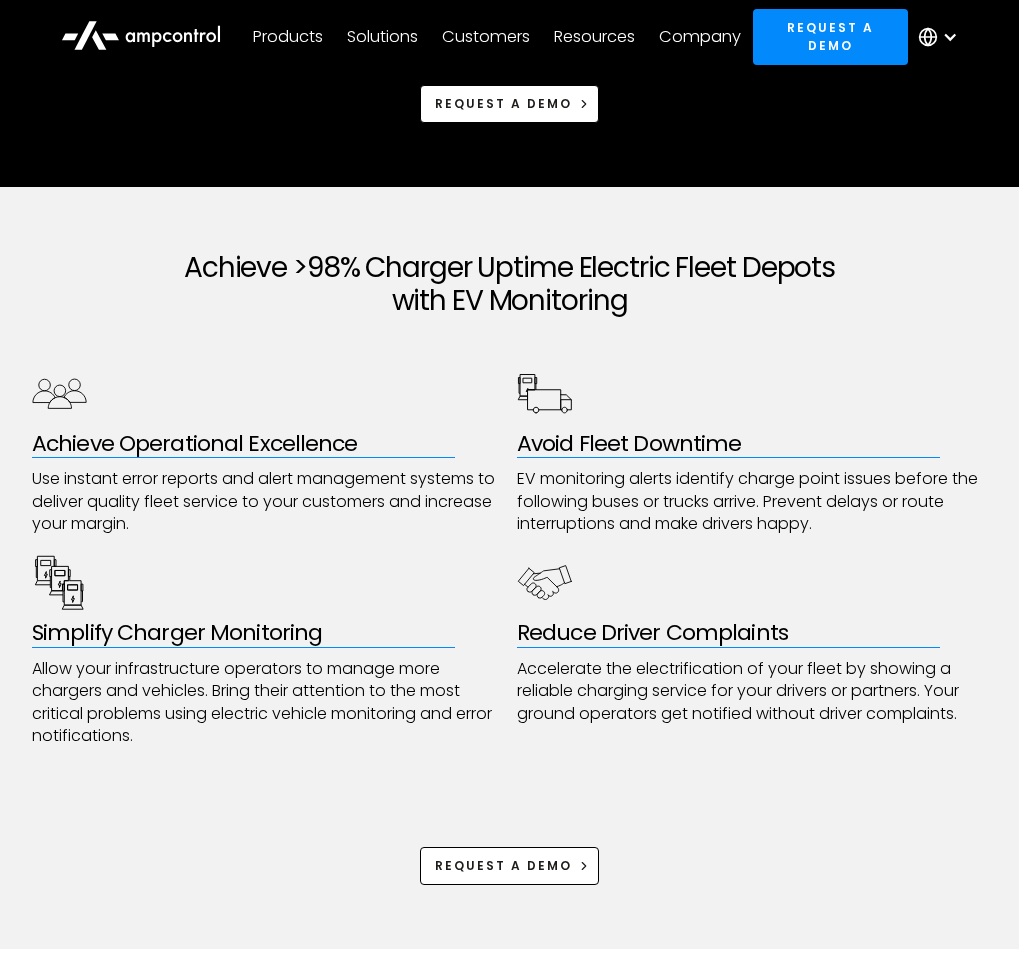 scroll, scrollTop: 3085, scrollLeft: 0, axis: vertical 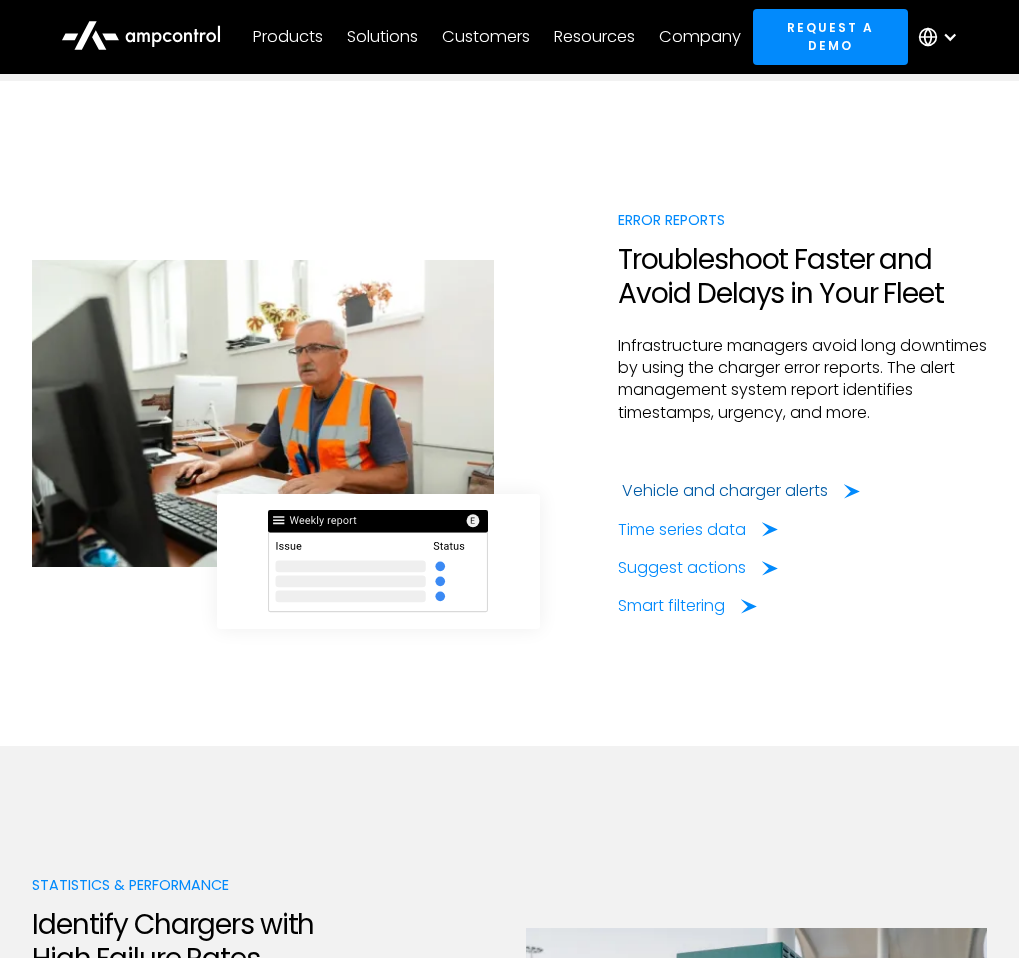 click on "Vehicle and charger alerts" at bounding box center (725, 491) 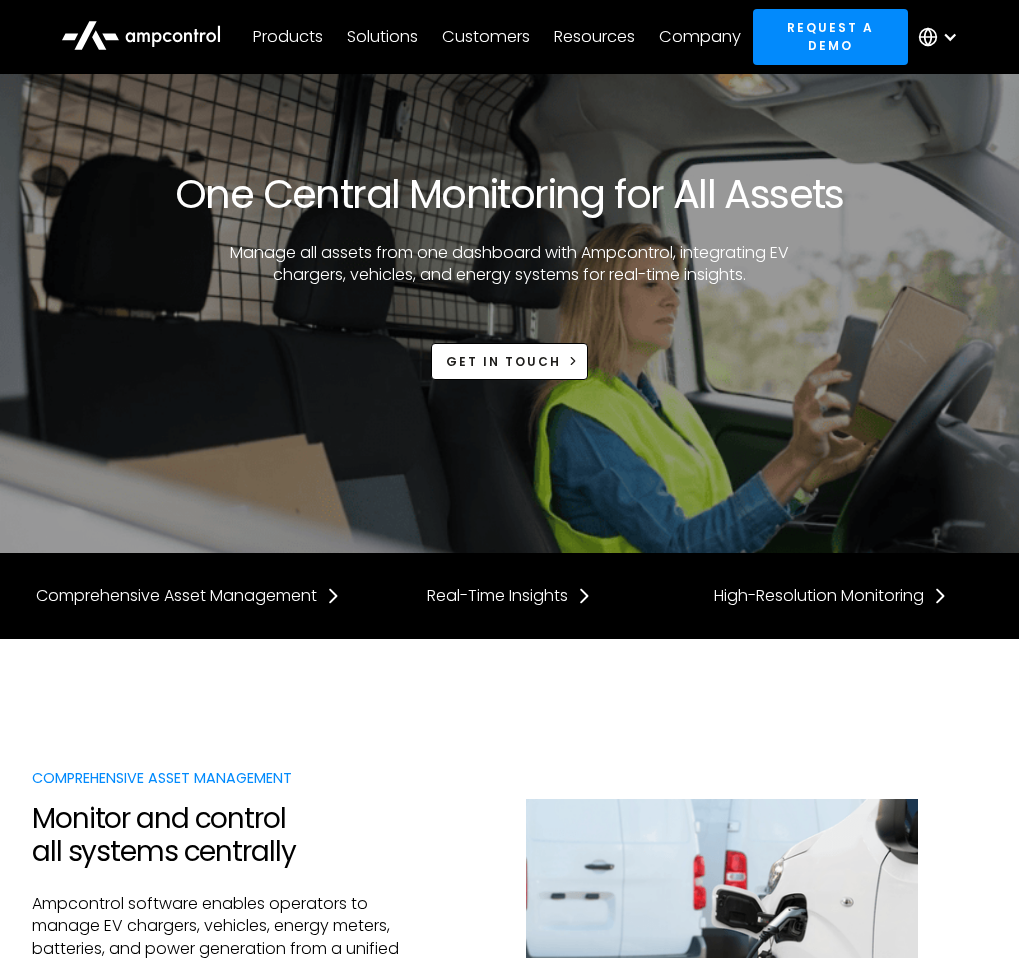 scroll, scrollTop: 0, scrollLeft: 0, axis: both 